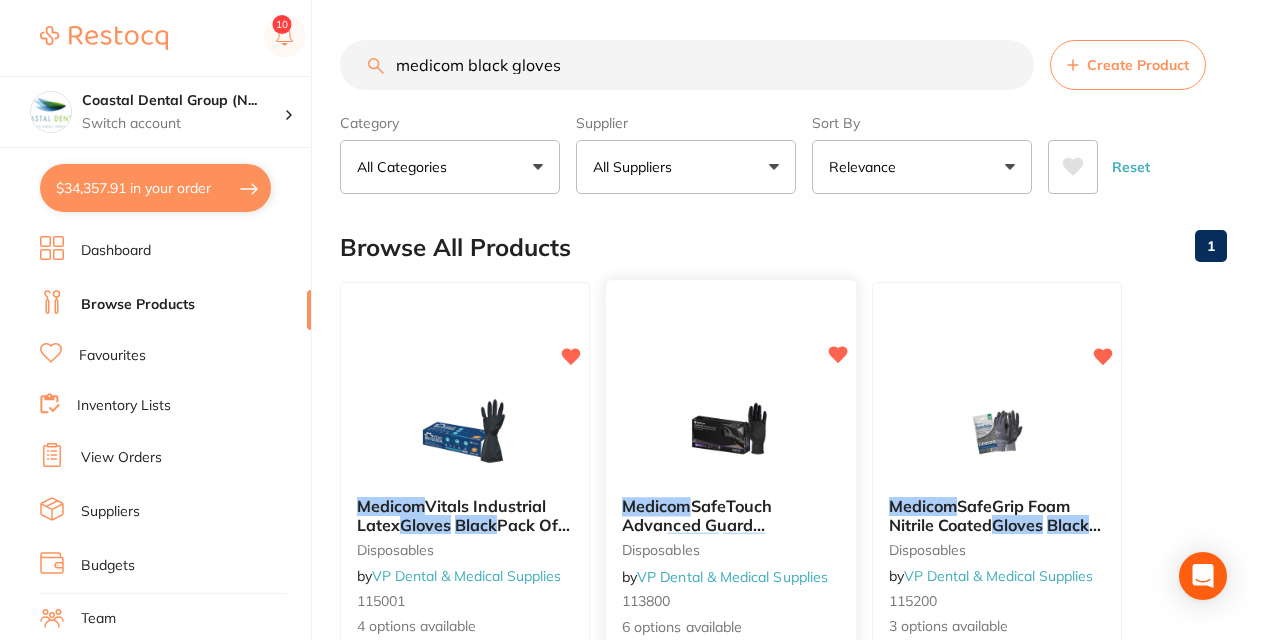 scroll, scrollTop: 0, scrollLeft: 0, axis: both 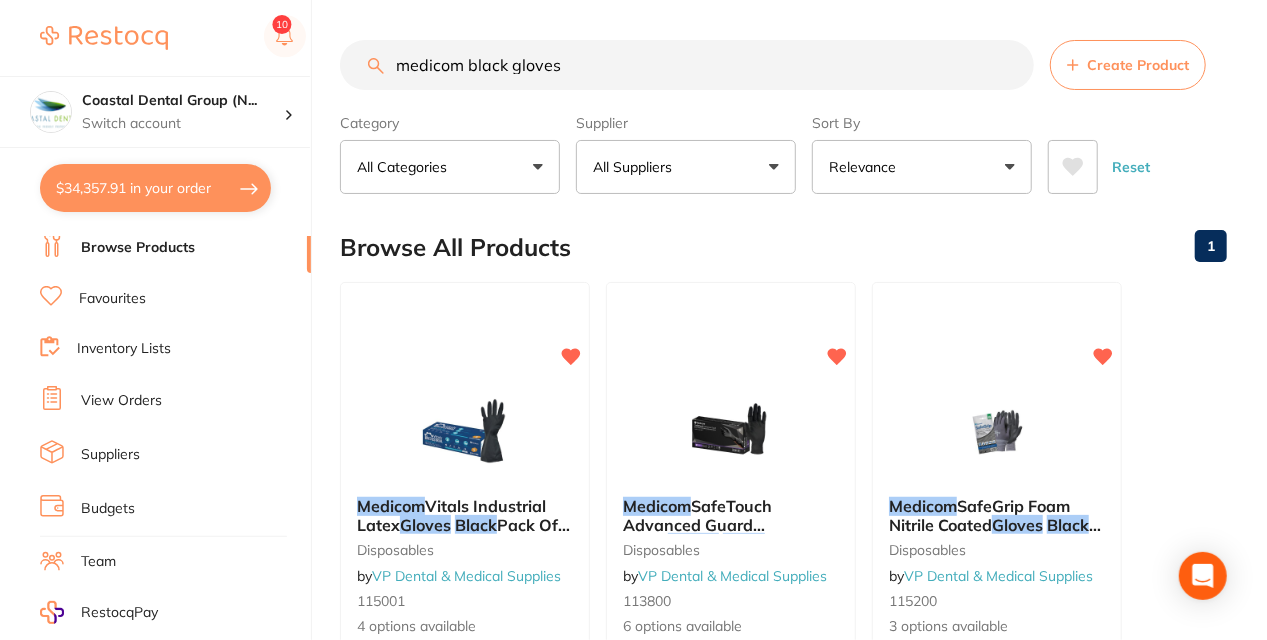 click on "RestocqPay" at bounding box center [167, 612] 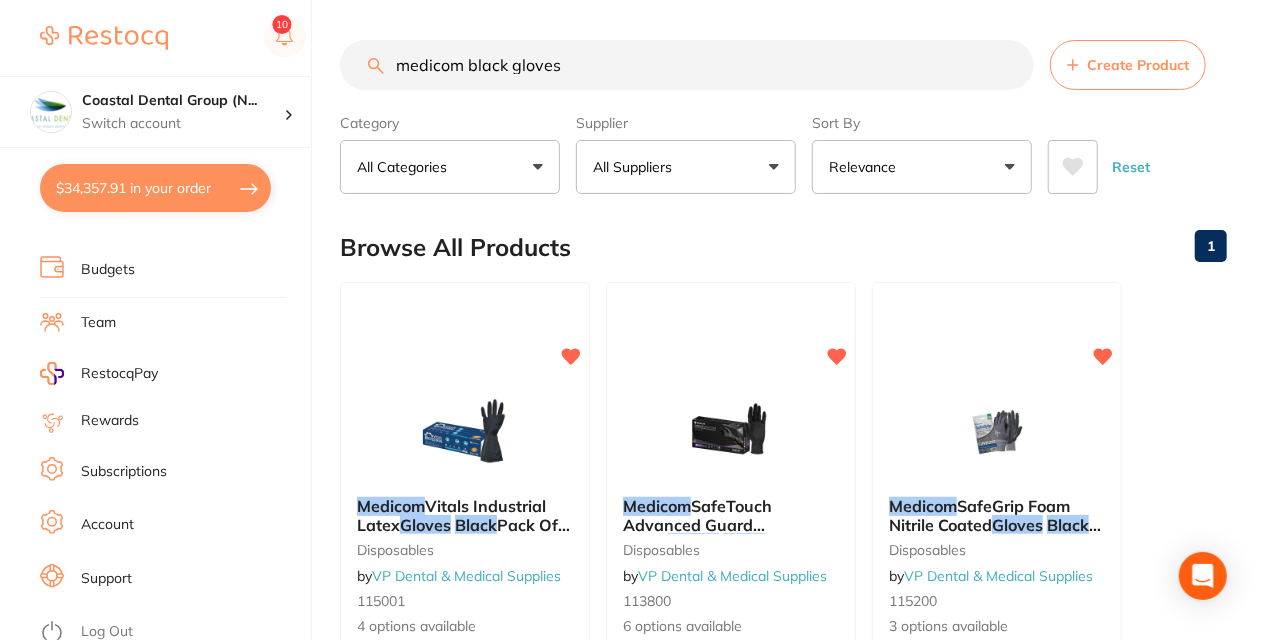 scroll, scrollTop: 297, scrollLeft: 0, axis: vertical 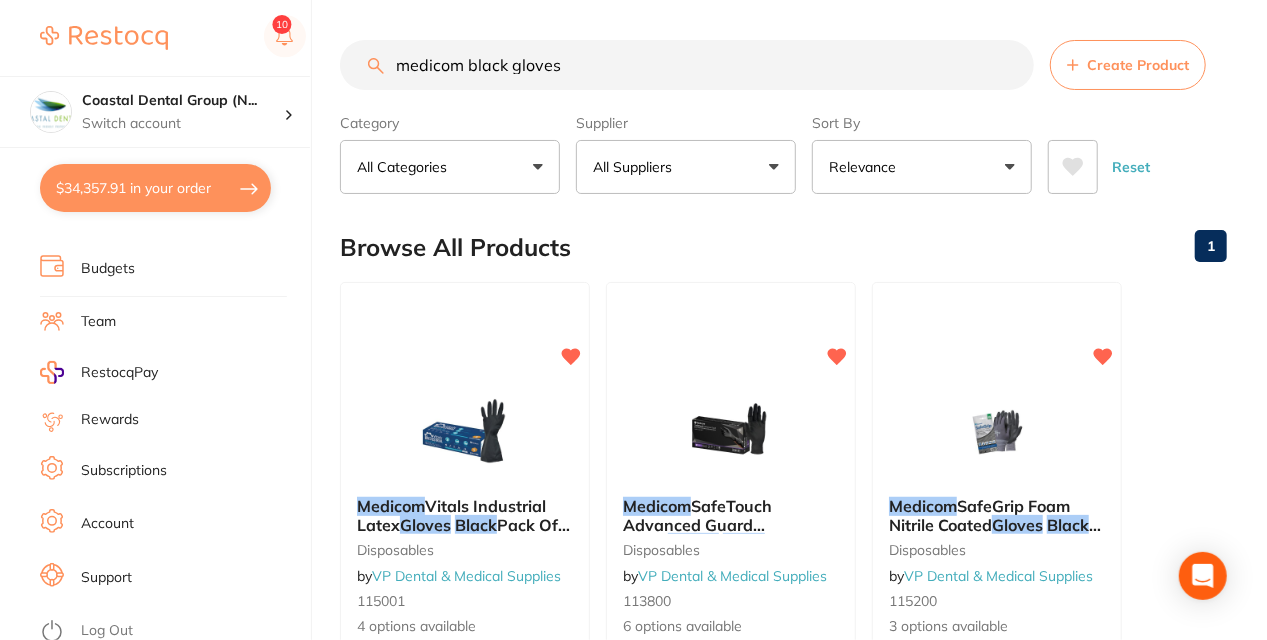 click on "Team" at bounding box center (98, 322) 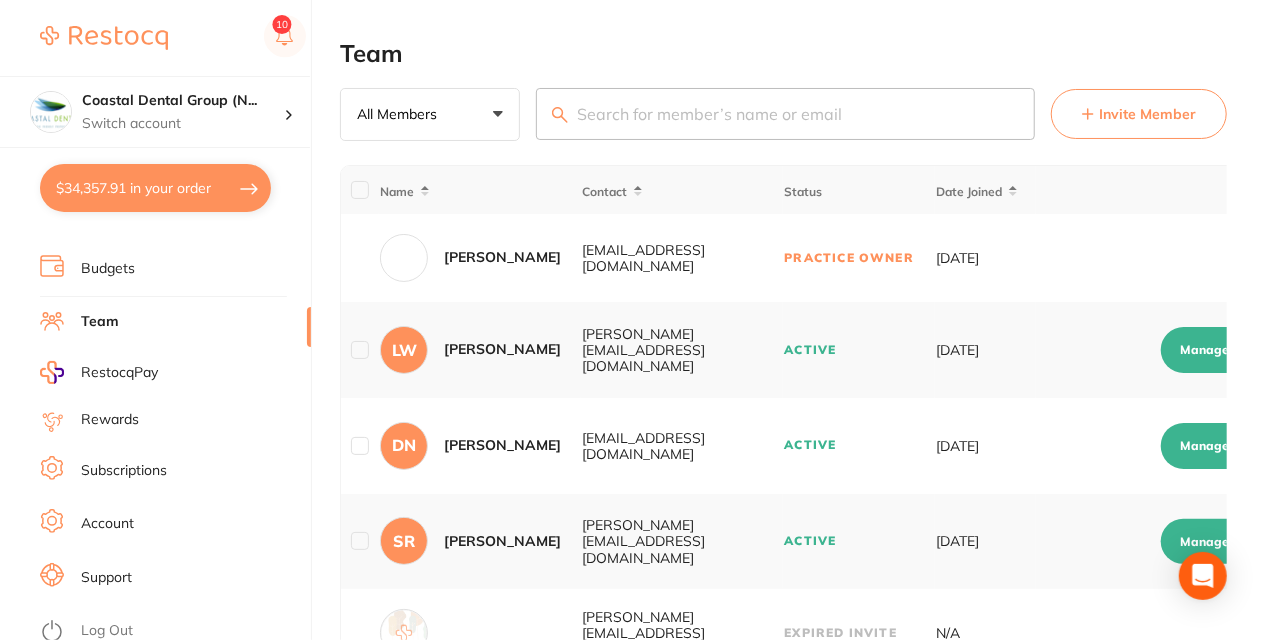 click on "$34,357.91 Coastal Dental Group (N... Switch account Coastal Dental Group ([GEOGRAPHIC_DATA]) Coastal Dental Group ([GEOGRAPHIC_DATA]) Great Smiles Dental $34,357.91   in your order Dashboard Browse Products Favourites Inventory Lists View Orders Suppliers Budgets Team RestocqPay Rewards Subscriptions Account Support Log Out Team All Members +0 All Members Active Pending Invite Expired Invite         Invite Member Name Contact Status Date Joined SS [PERSON_NAME] [EMAIL_ADDRESS][DOMAIN_NAME] Practice Owner [DATE] LW [PERSON_NAME] [PERSON_NAME][EMAIL_ADDRESS][DOMAIN_NAME] Active [DATE] Manage Permissions [PERSON_NAME] Naidu [EMAIL_ADDRESS][DOMAIN_NAME] Active [DATE] Manage Permissions SR [PERSON_NAME] [PERSON_NAME][EMAIL_ADDRESS][DOMAIN_NAME] Active [DATE] Manage Permissions [PERSON_NAME][EMAIL_ADDRESS][DOMAIN_NAME] Expired Invite N/A [PERSON_NAME][EMAIL_ADDRESS][DOMAIN_NAME] Expired Invite N/A [PERSON_NAME][EMAIL_ADDRESS][DOMAIN_NAME] Expired Invite N/A [PERSON_NAME][EMAIL_ADDRESS][DOMAIN_NAME] Expired Invite N/A [EMAIL_ADDRESS][DOMAIN_NAME] Expired Invite N/A [PERSON_NAME][EMAIL_ADDRESS][DOMAIN_NAME] Expired Invite N/A [PERSON_NAME][EMAIL_ADDRESS][DOMAIN_NAME] Expired Invite N/A [PERSON_NAME][EMAIL_ADDRESS][DOMAIN_NAME] Expired Invite N/A" at bounding box center [633, 320] 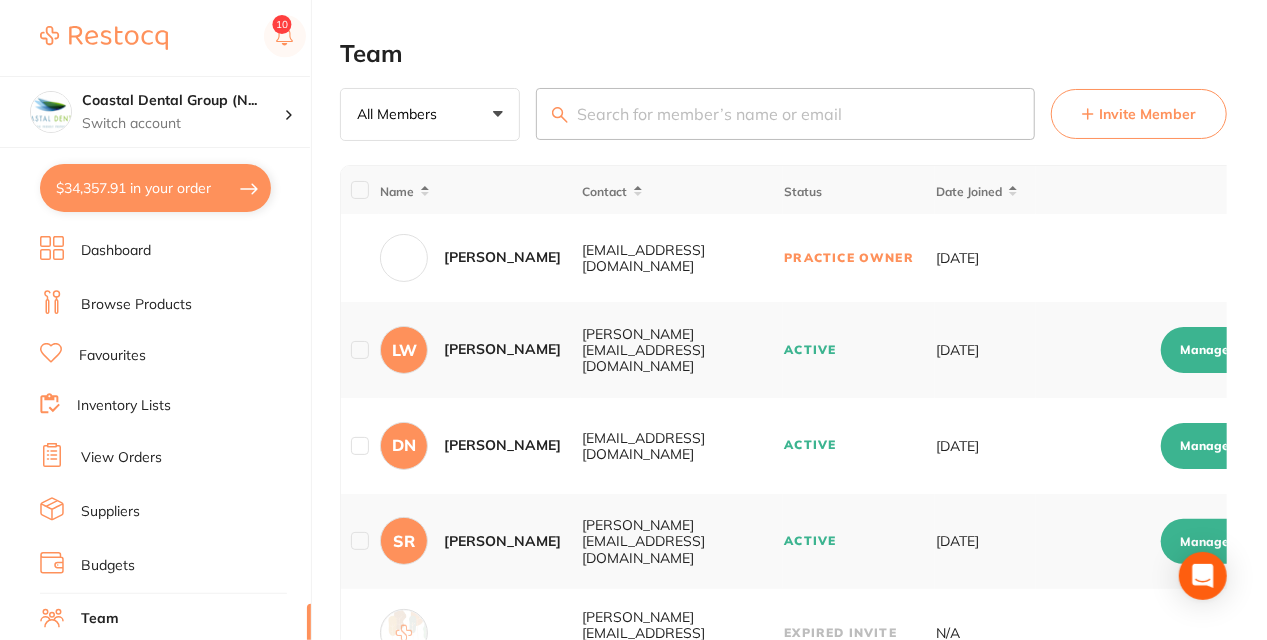 click on "Browse Products" at bounding box center [136, 305] 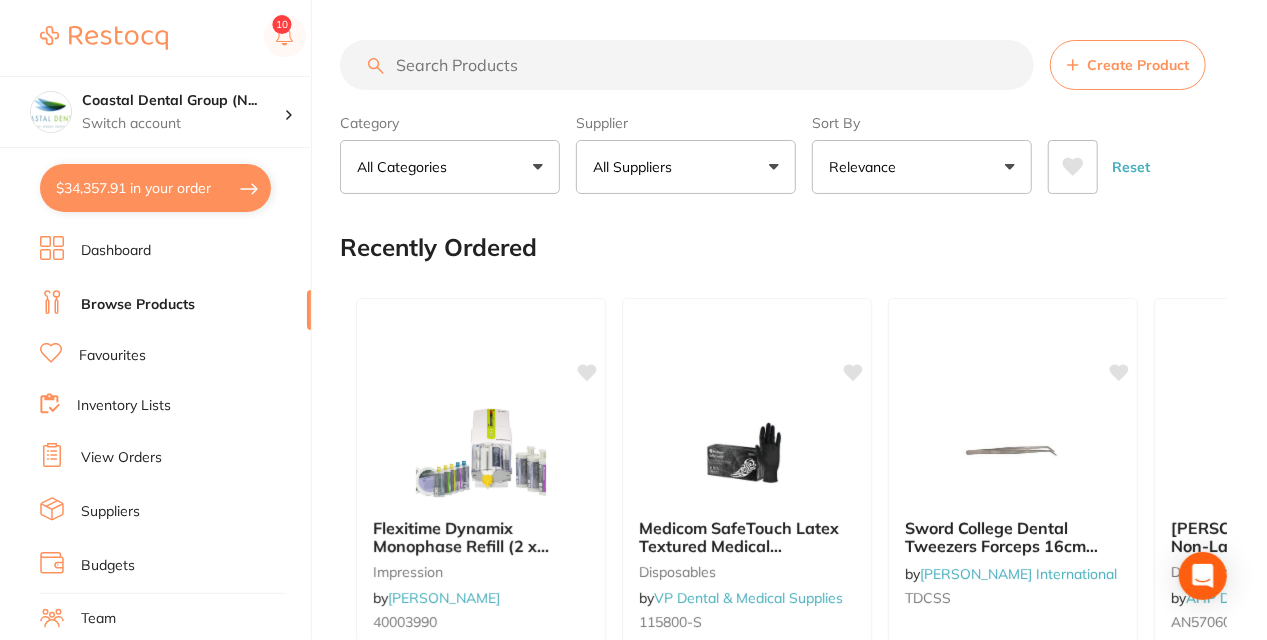 click on "Budgets" at bounding box center (108, 566) 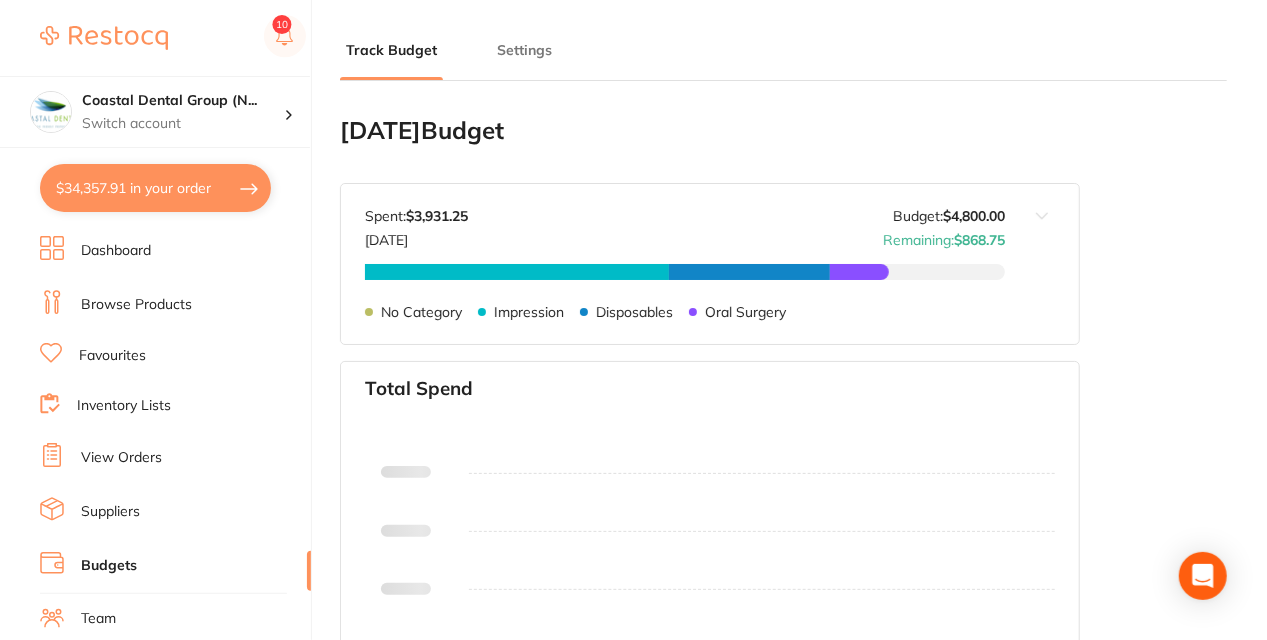type on "15,000" 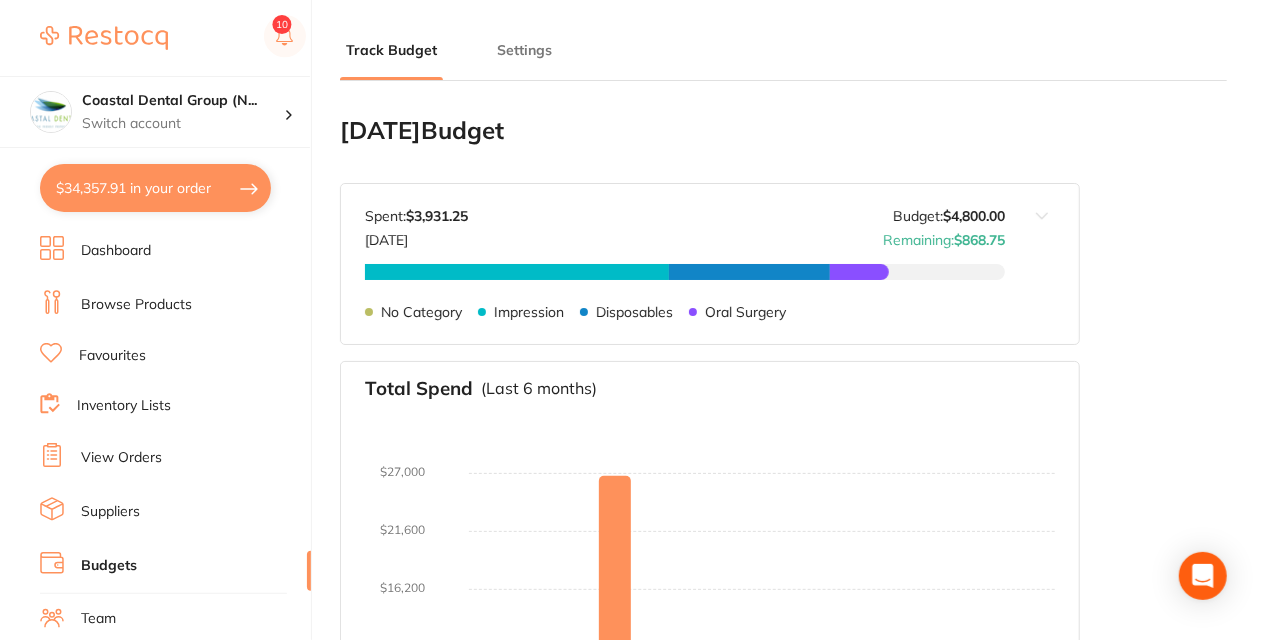 click on "[DATE]  Budget Budget value not set for  [DATE] . Please set a budget value for  [DATE]  to track your purchase analytics. Set Budget [DATE] Budget:  $4,800.00 Spent:  $3,931.[DATE] Budget:  $4,800.00 Remaining:  $868.75 No Category $3.30 Impression $2,278.39 Disposables $1,203.06 [MEDICAL_DATA] $446.50 No Category Impression Disposables [MEDICAL_DATA] Total Spend    (Last 6 months) No orders placed yet Charts will be shown once transactions are recorded and the month has been completed Browse Products     [DATE] $556 [DATE] $26,787 [DATE] $3,674 [DATE] $4,003 [DATE] $4,003 [DATE] $4,190 [DATE] Budget:  $12,000.00 Spent:  $4,189.78 [DATE] Budget:  $12,000.00 Remaining:  $7,810.22 [MEDICAL_DATA] $893.00 Burs $382.80 Disposables $2,557.69 No Category $356.29 [MEDICAL_DATA] Burs Disposables No Category [DATE] Budget:  $3,000.00 Spent:  $4,002.80 [DATE] Budget:  $3,000.00 Remaining:  $-1,002.80 Miscellaneous $2,700.01 Restorative & Cosmetic $420.00 Preventative $320.00 Endodontics Burs" at bounding box center (783, 2269) 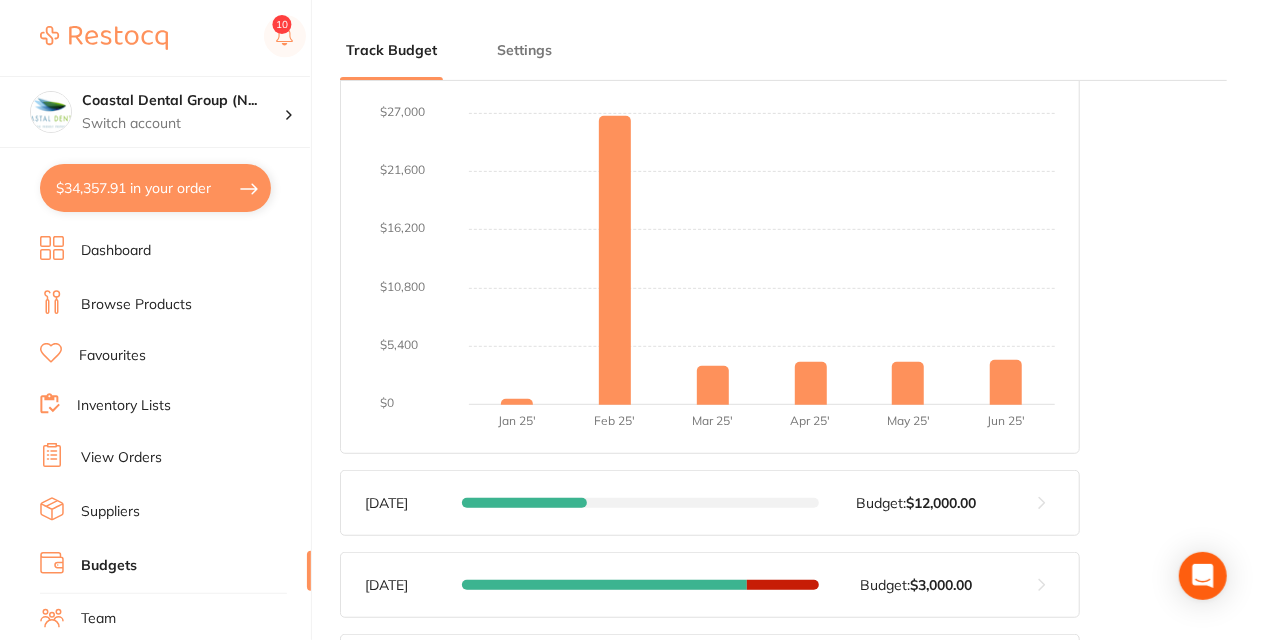 scroll, scrollTop: 480, scrollLeft: 0, axis: vertical 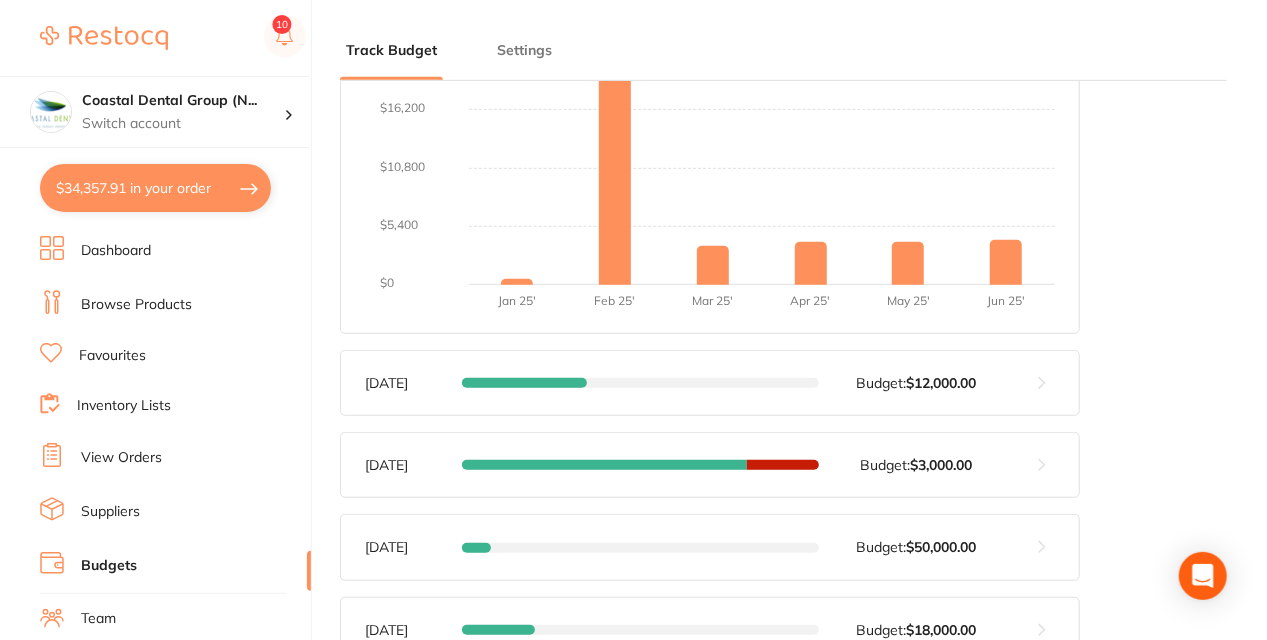 click at bounding box center (1042, 465) 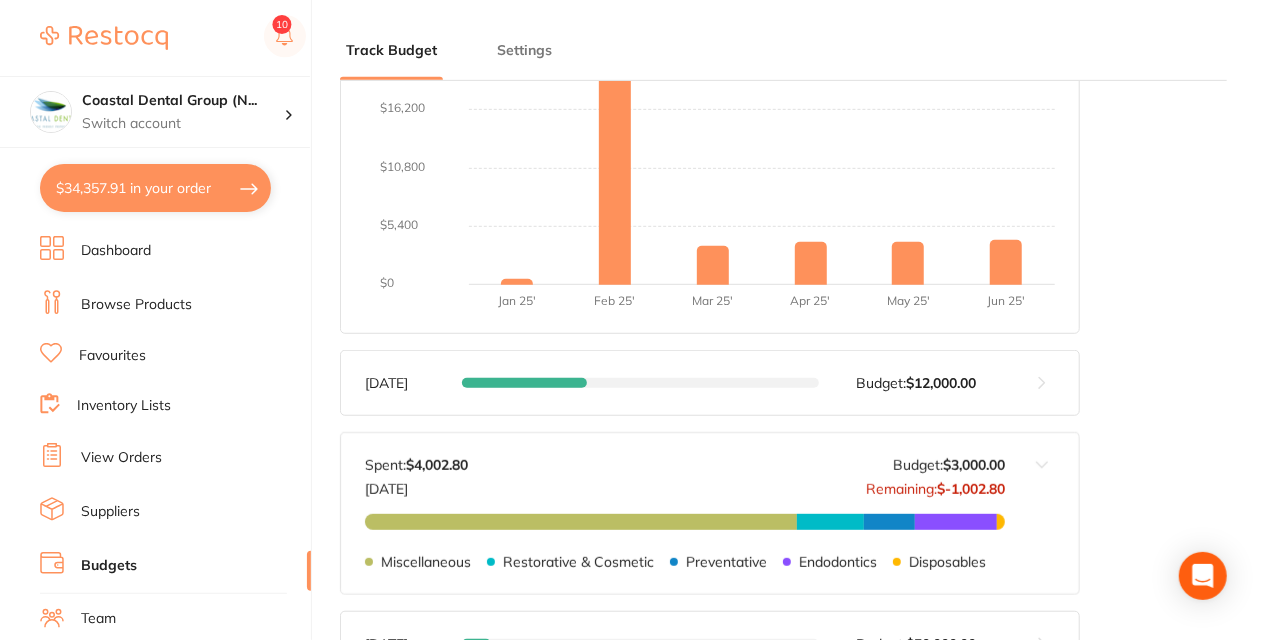 drag, startPoint x: 1027, startPoint y: 468, endPoint x: 895, endPoint y: 628, distance: 207.42227 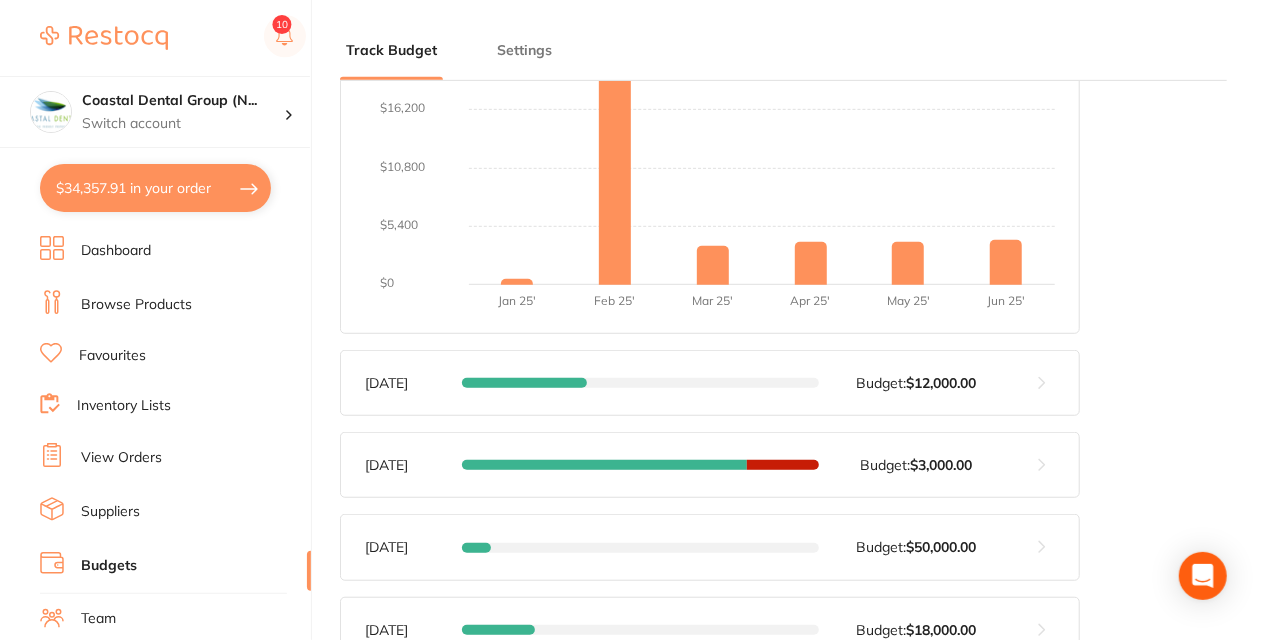 click on "View Orders" at bounding box center [121, 458] 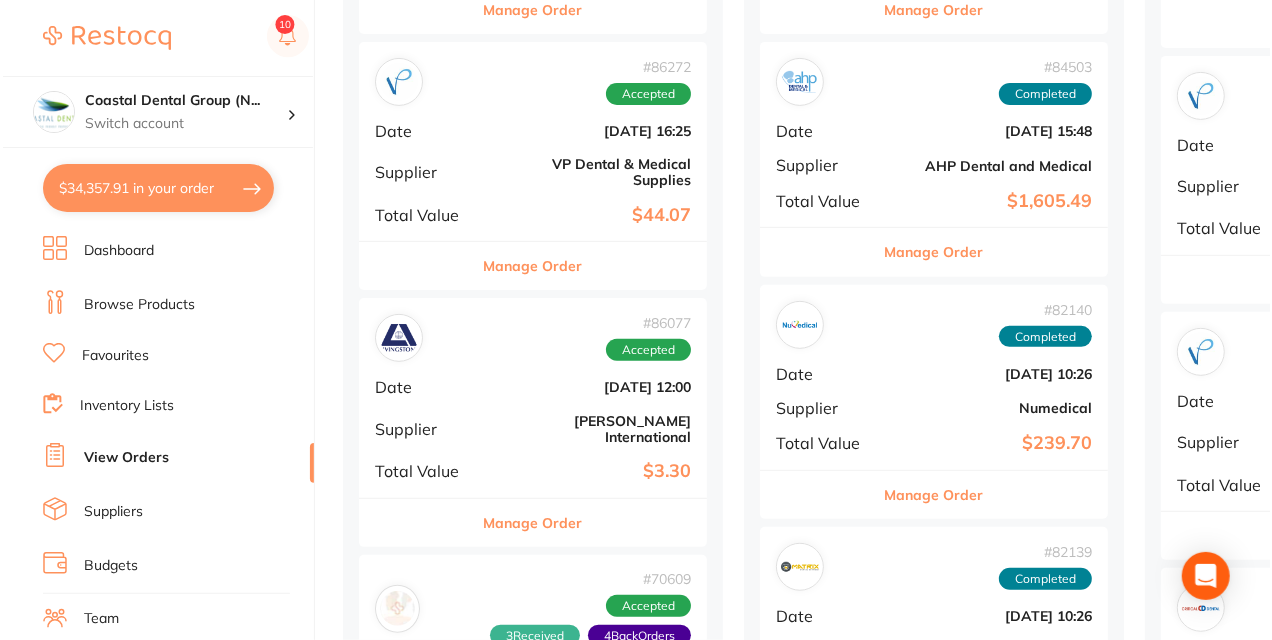 scroll, scrollTop: 0, scrollLeft: 0, axis: both 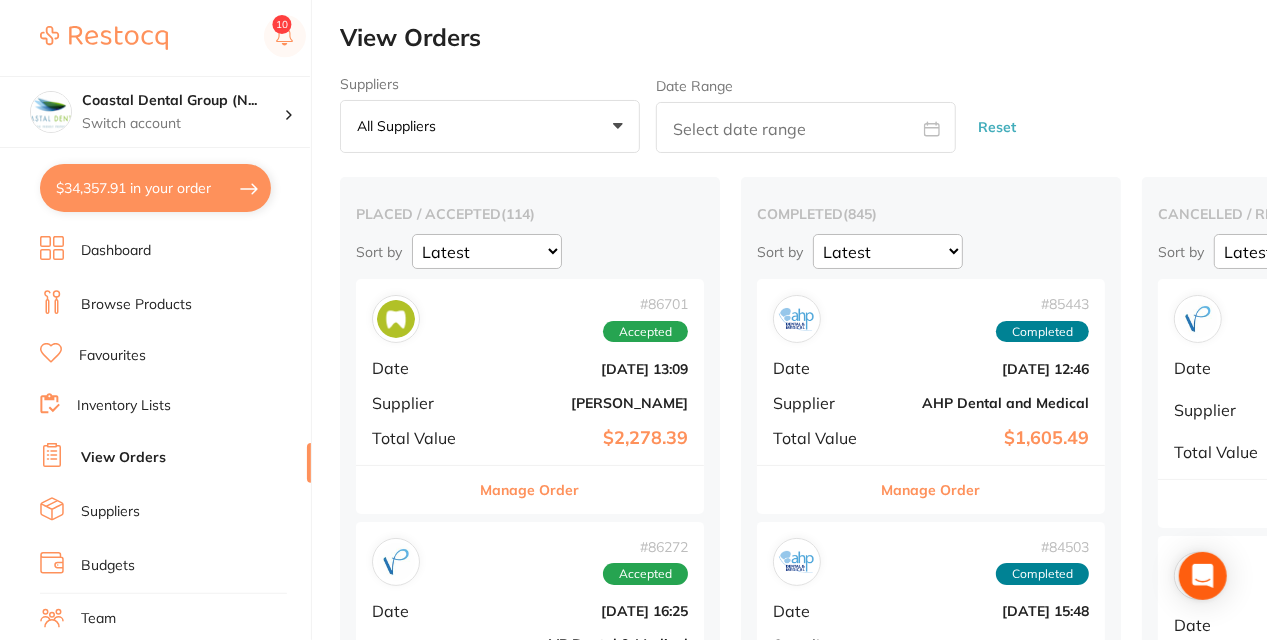 click on "$34,357.91   in your order" at bounding box center [155, 188] 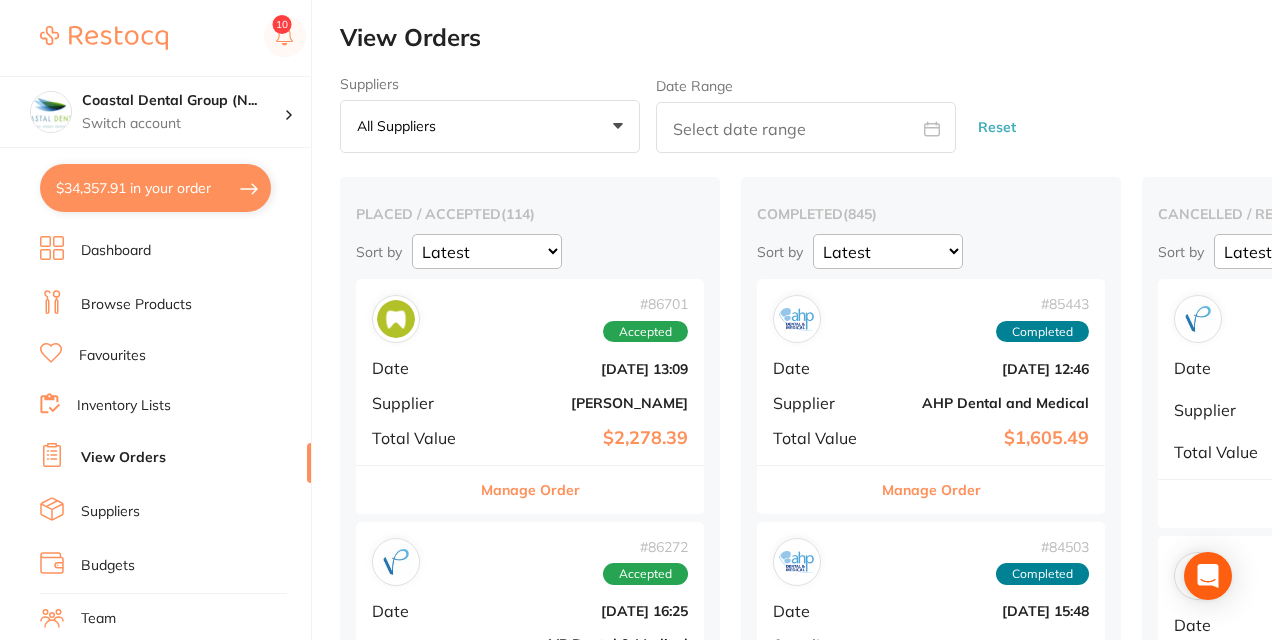 checkbox on "true" 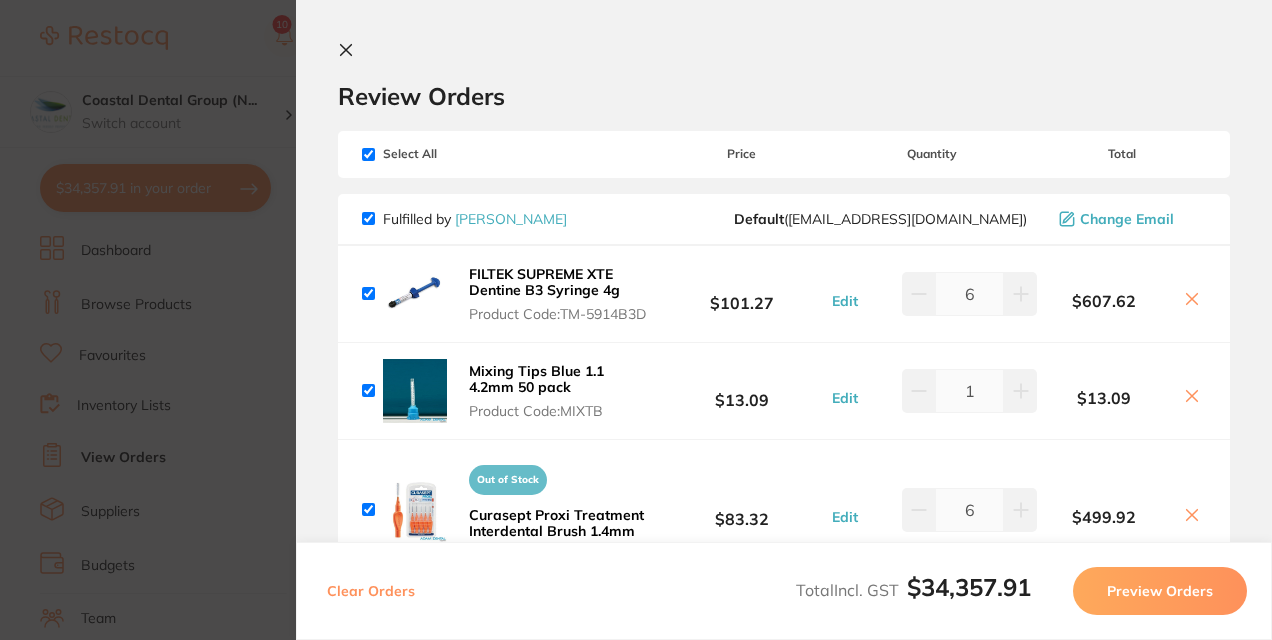 type 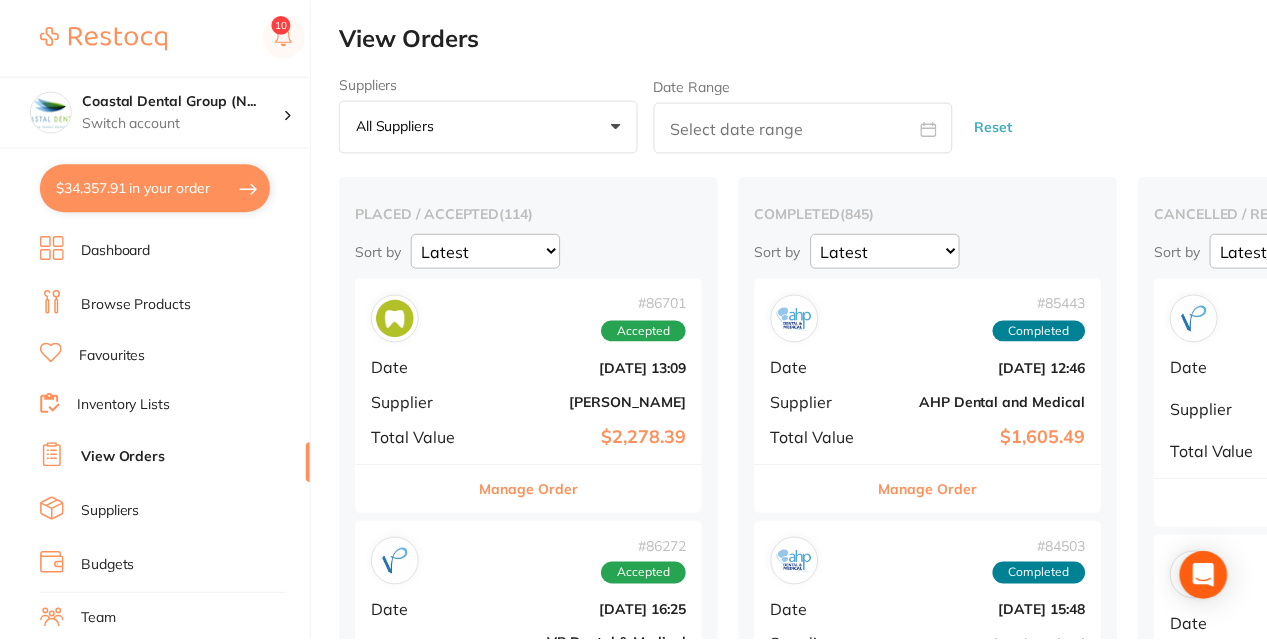scroll, scrollTop: 480, scrollLeft: 0, axis: vertical 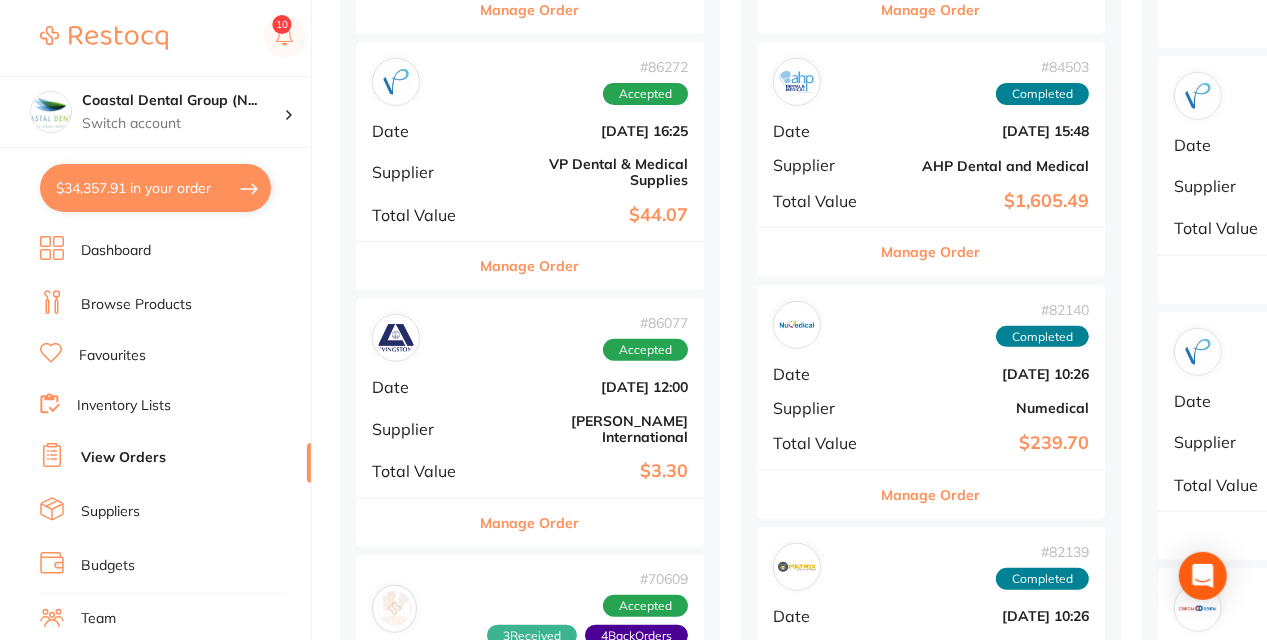 click on "Manage Order" at bounding box center [530, 266] 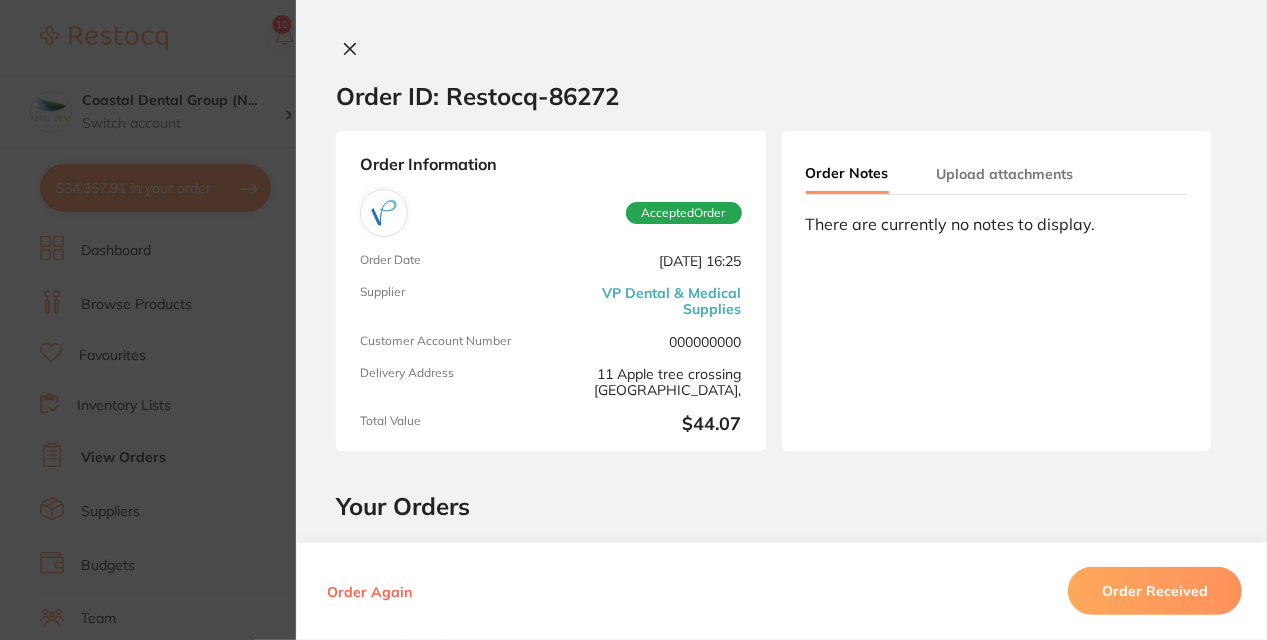 scroll, scrollTop: 520, scrollLeft: 0, axis: vertical 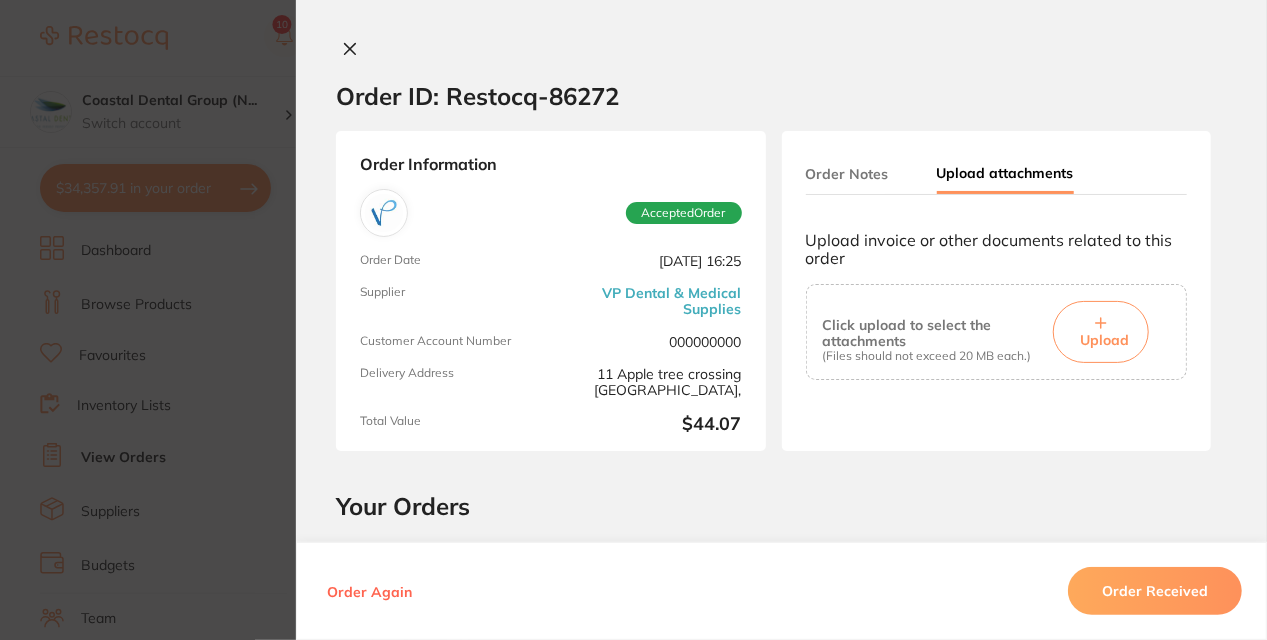 click 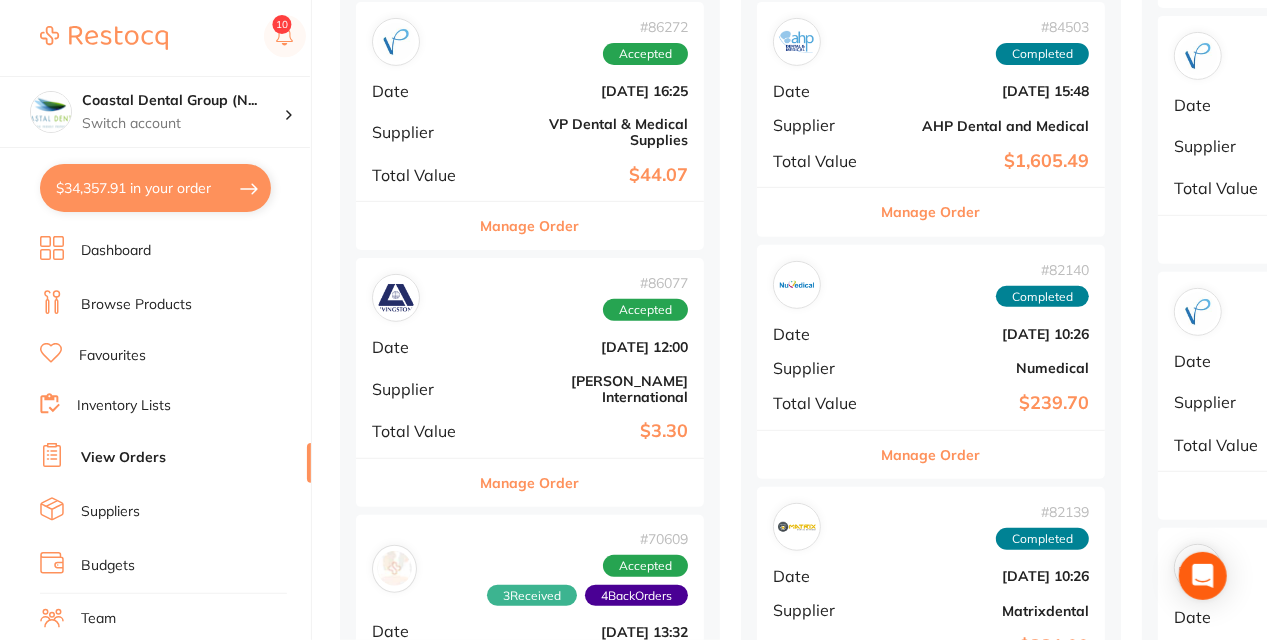 click on "Budgets" at bounding box center (108, 566) 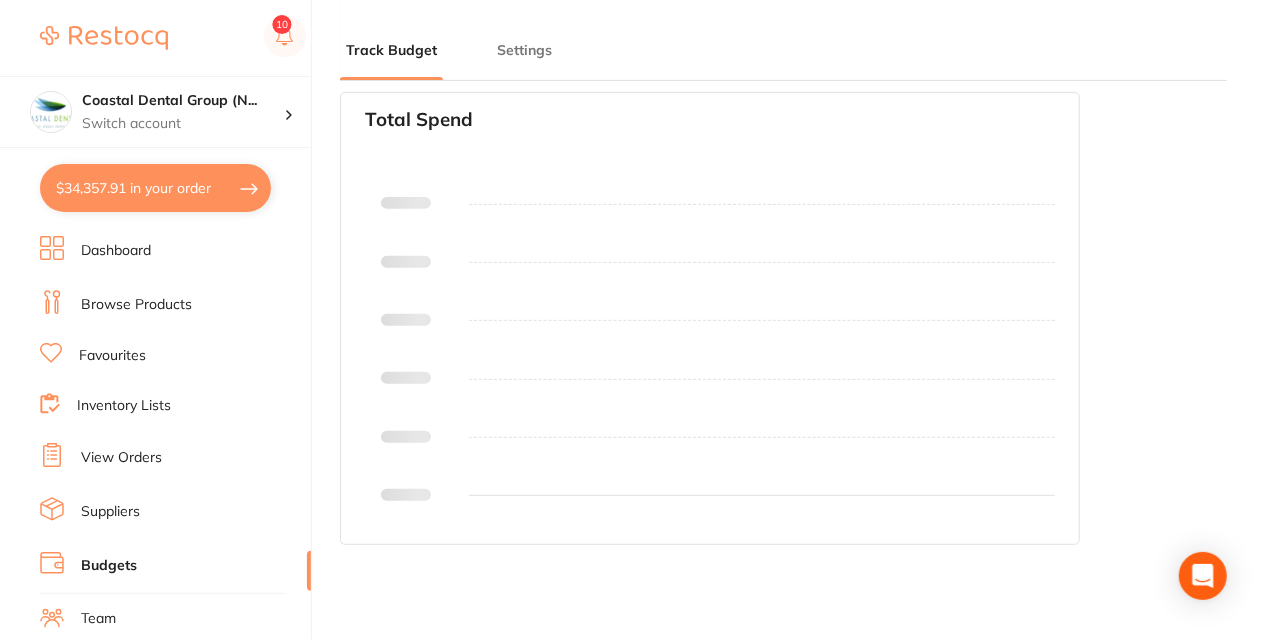 scroll, scrollTop: 0, scrollLeft: 0, axis: both 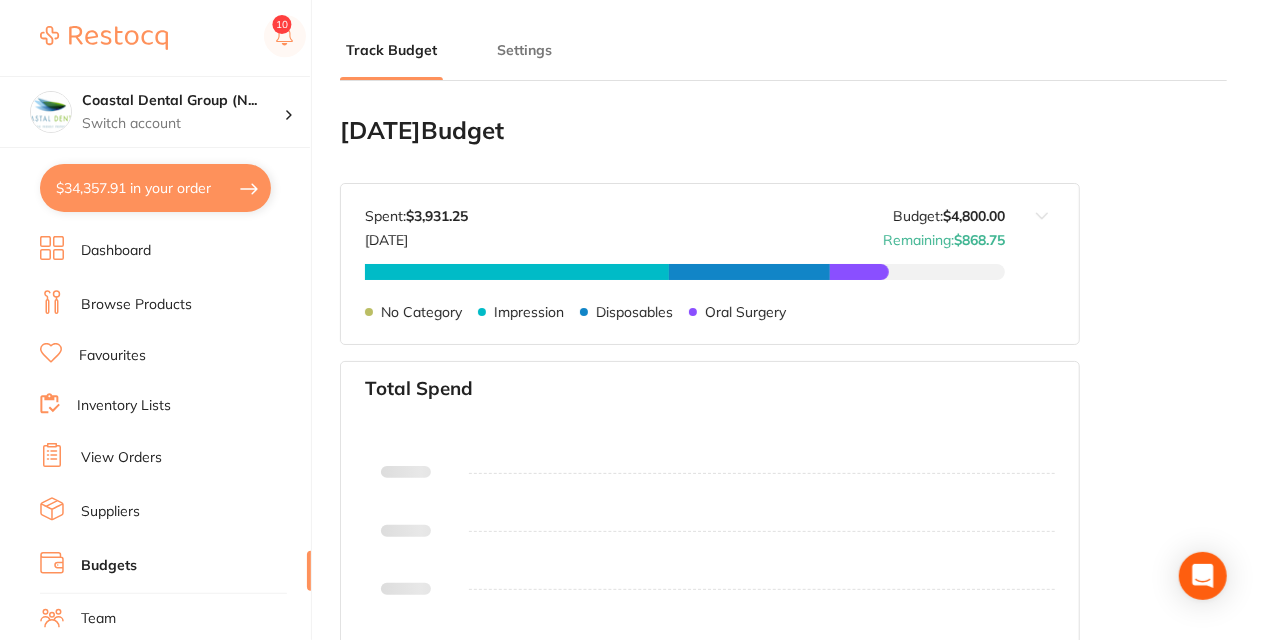 type on "15,000" 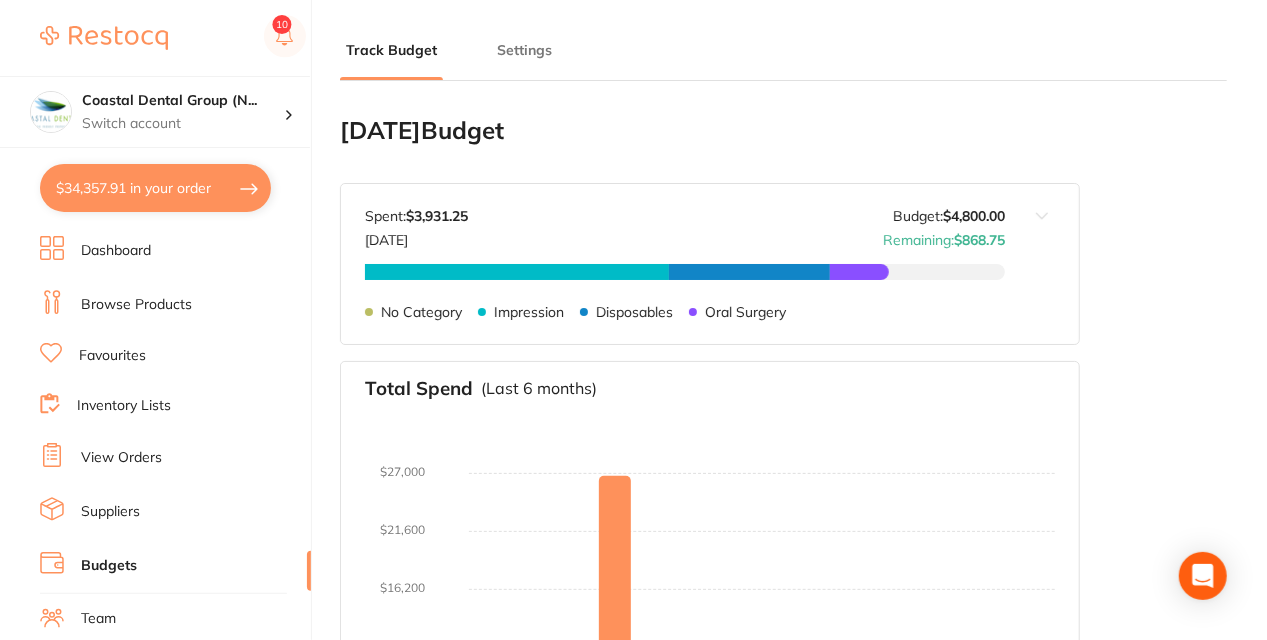 click on "Track Budget Settings" at bounding box center [783, 40] 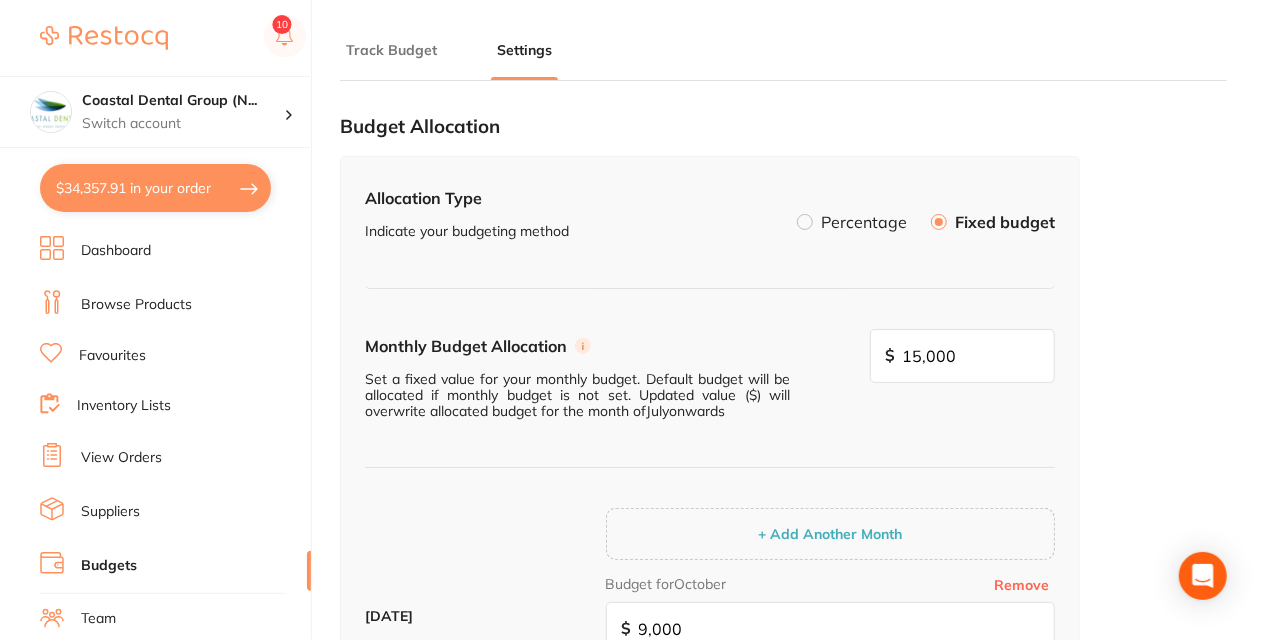 click on "Track Budget" at bounding box center (391, 50) 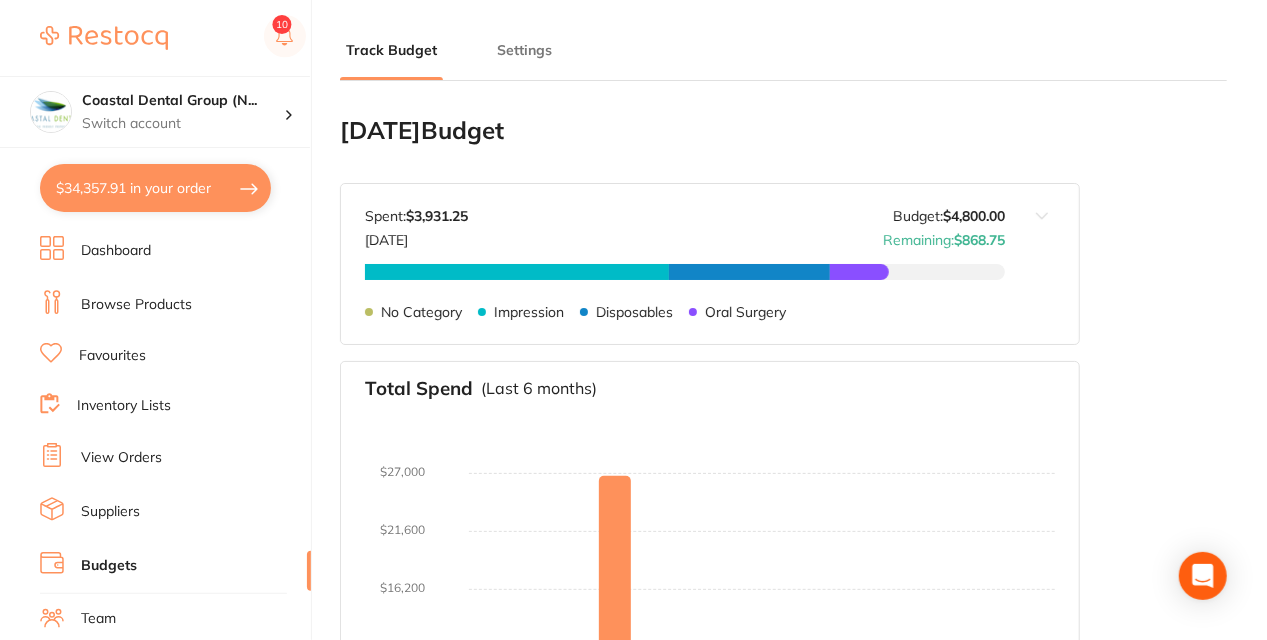 type 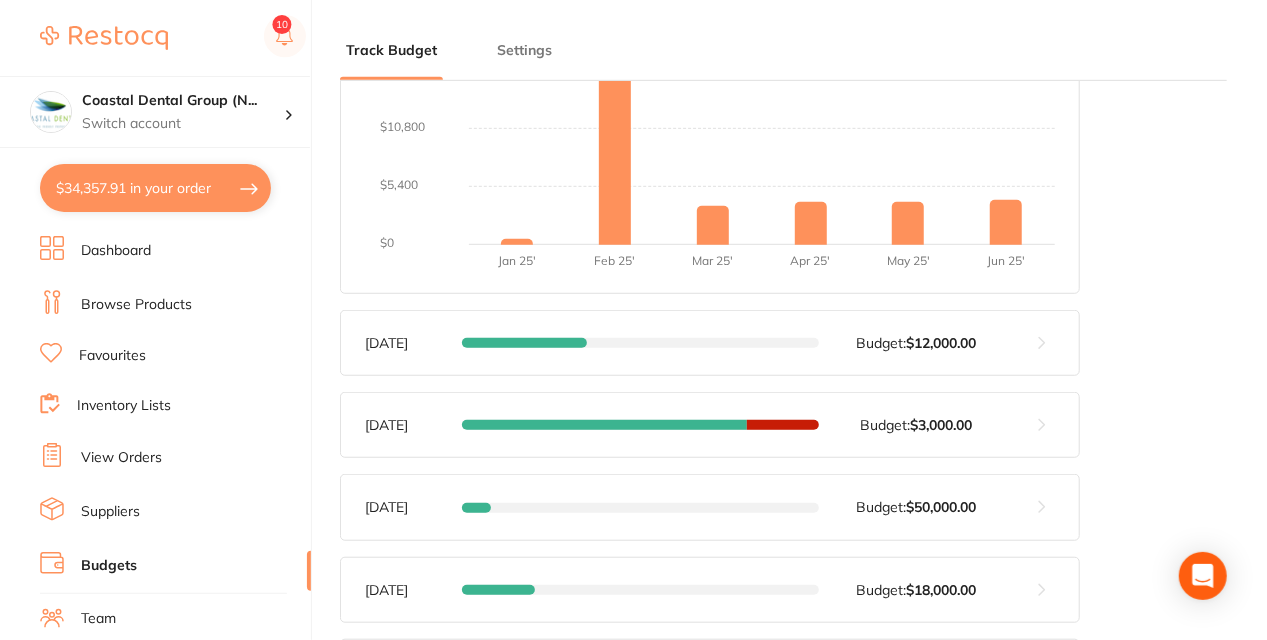 scroll, scrollTop: 560, scrollLeft: 0, axis: vertical 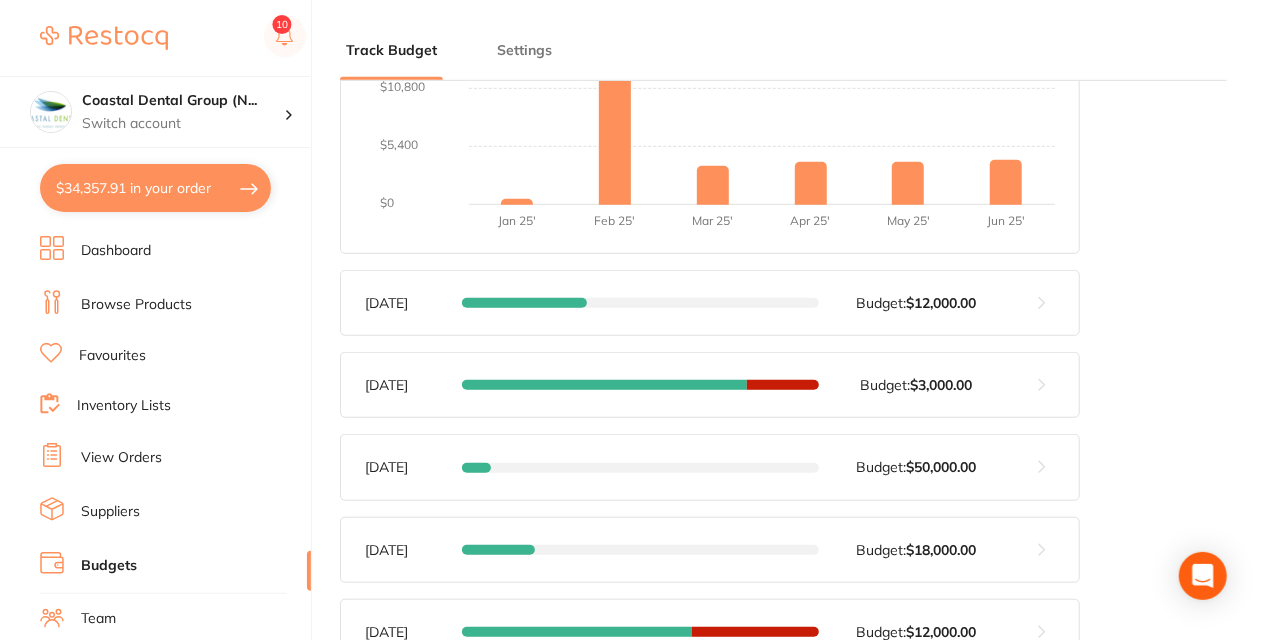 click at bounding box center (1042, 385) 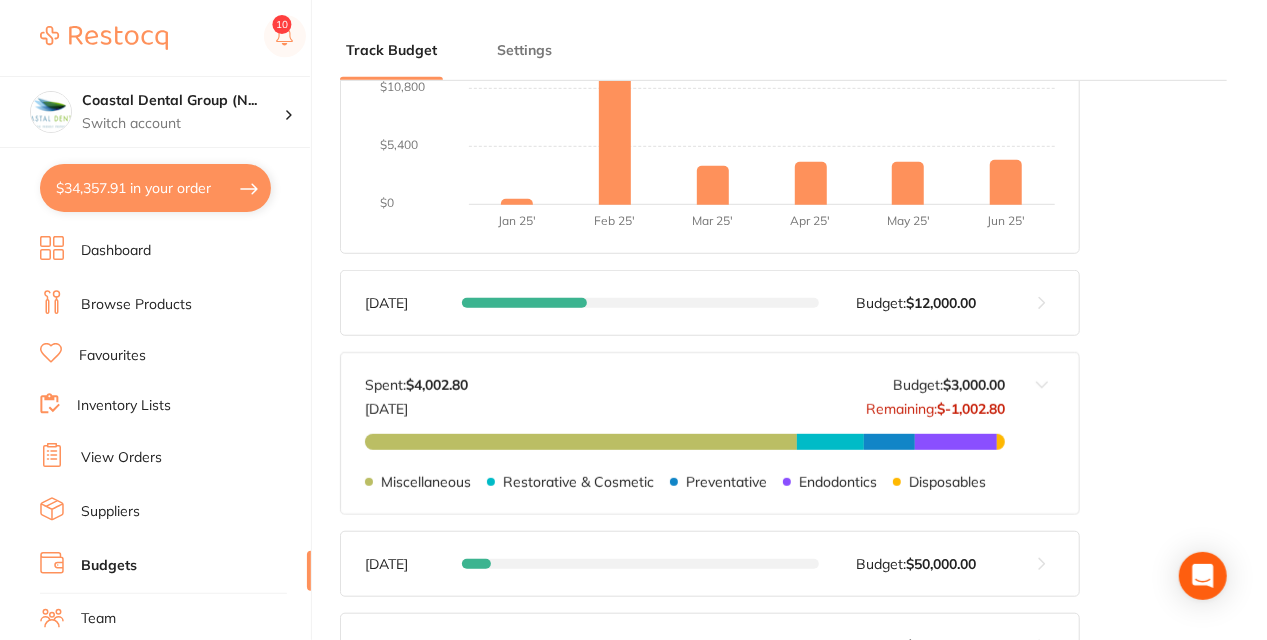 scroll, scrollTop: 297, scrollLeft: 0, axis: vertical 